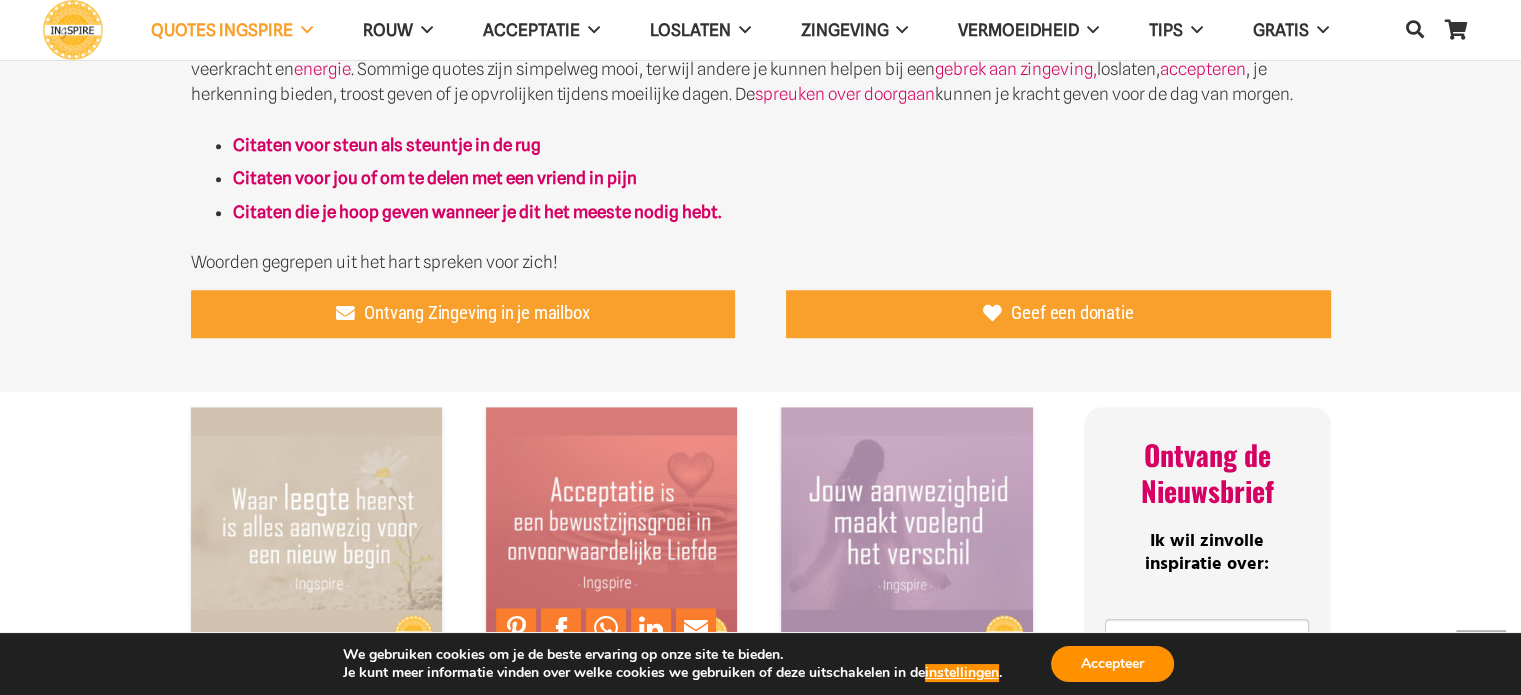 scroll, scrollTop: 1100, scrollLeft: 0, axis: vertical 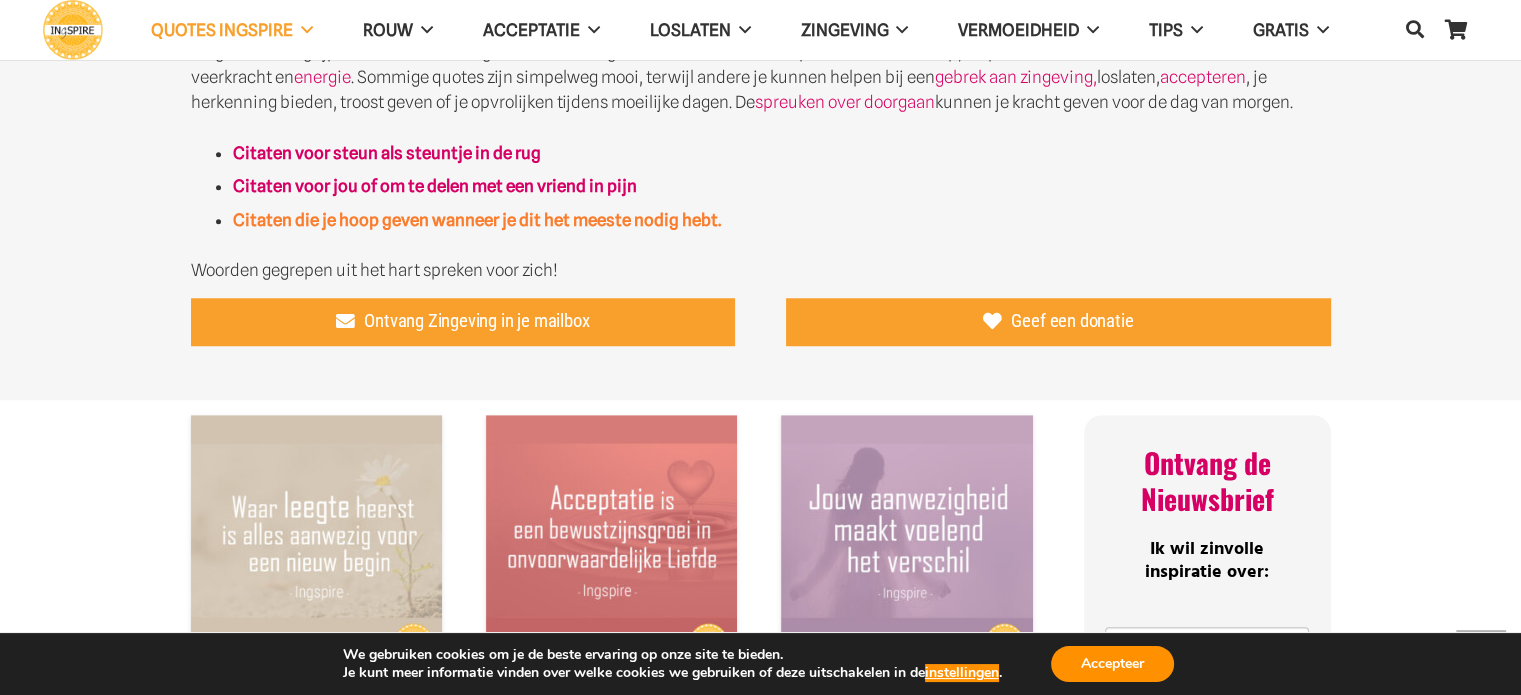 click on "Citaten die je hoop geven wanneer je dit het meeste nodig hebt." at bounding box center (477, 220) 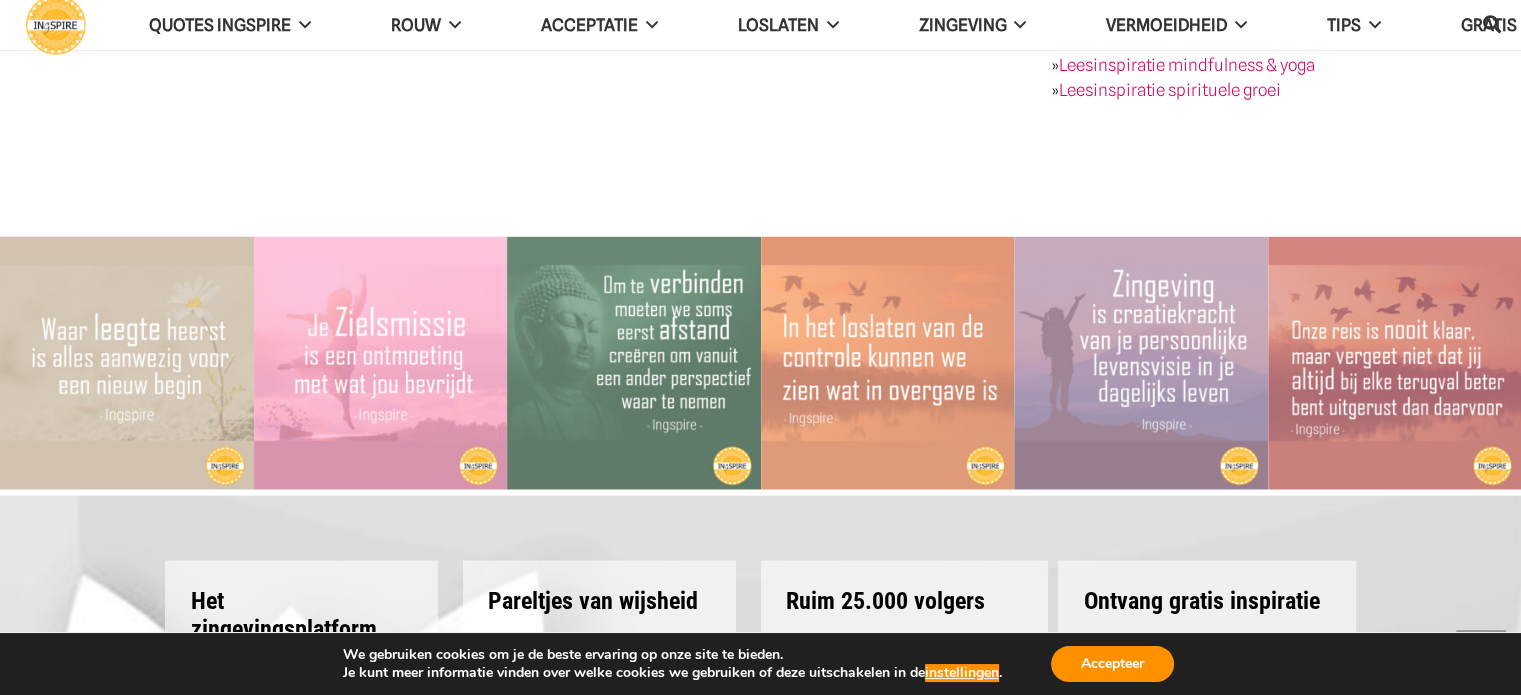 scroll, scrollTop: 4300, scrollLeft: 0, axis: vertical 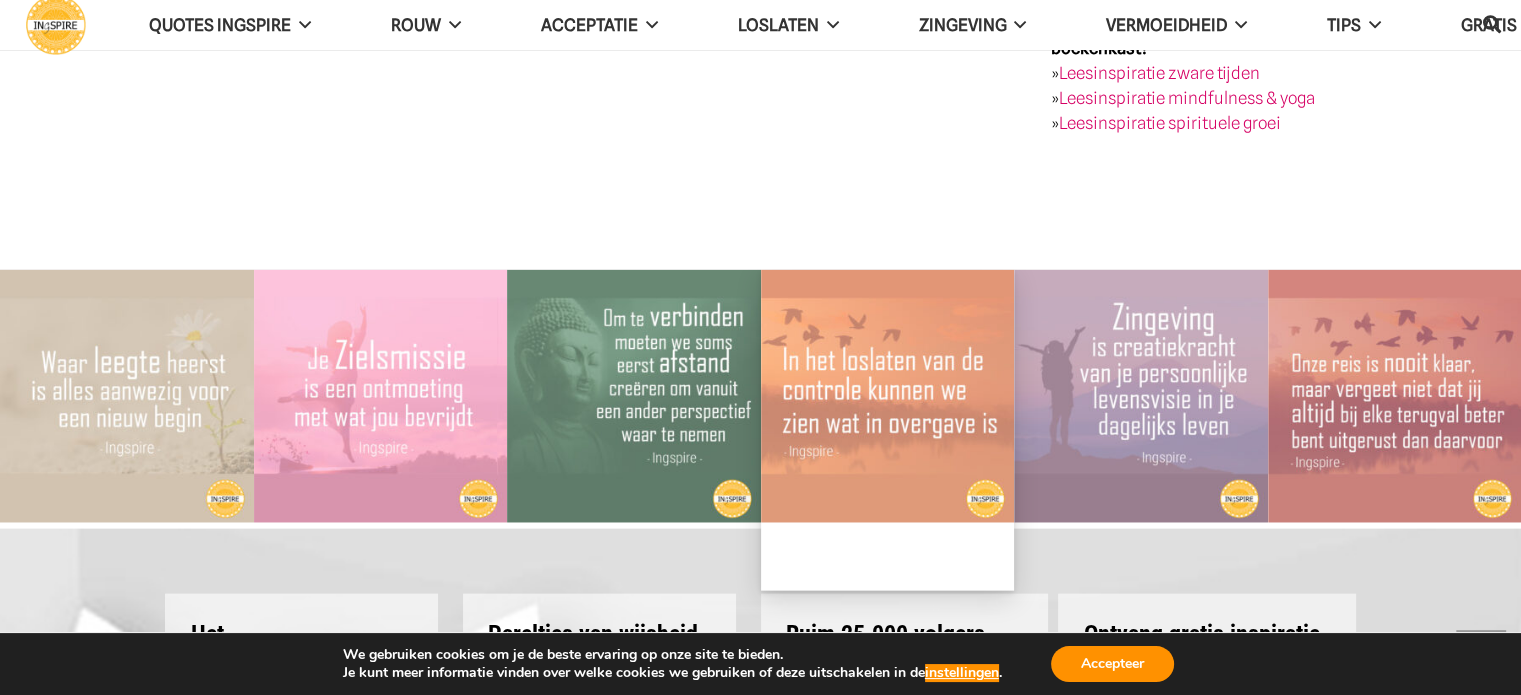 click at bounding box center [888, 397] 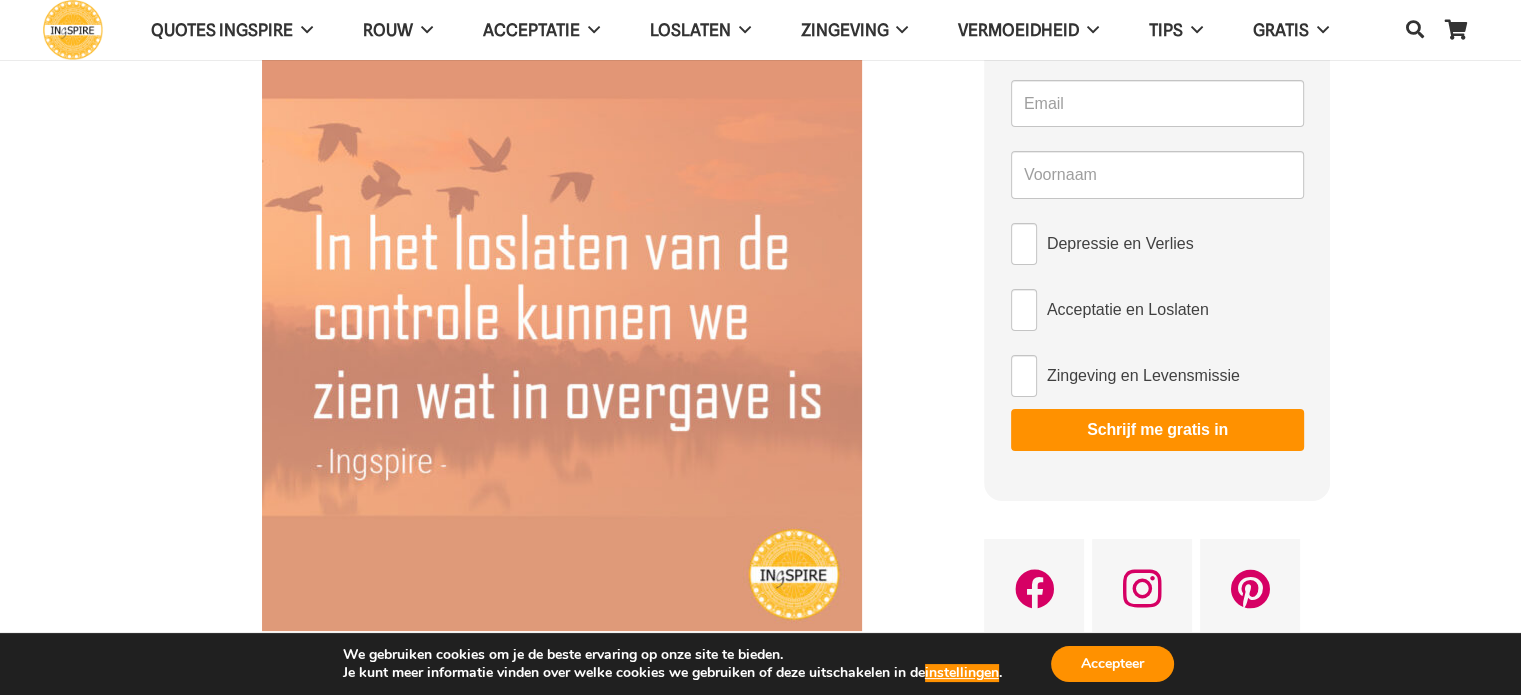 scroll, scrollTop: 100, scrollLeft: 0, axis: vertical 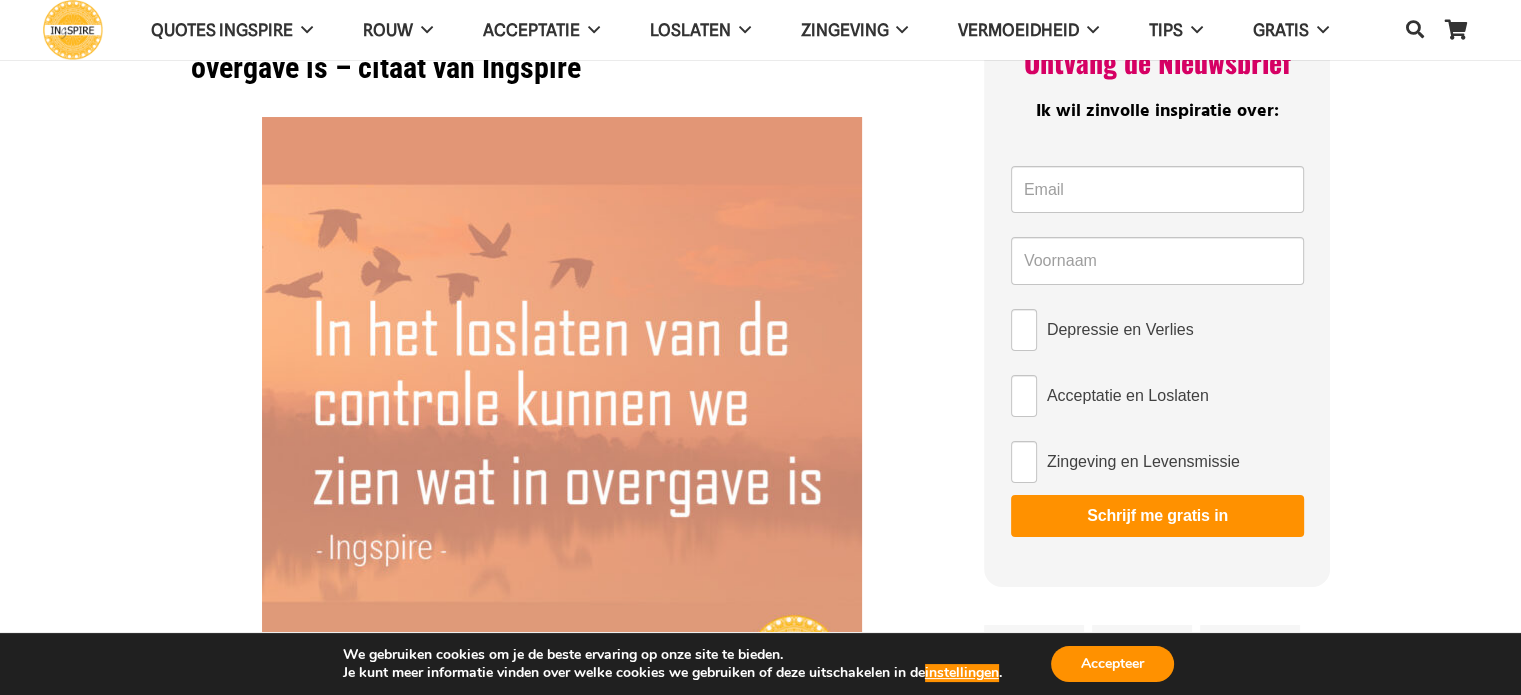 click at bounding box center (562, 417) 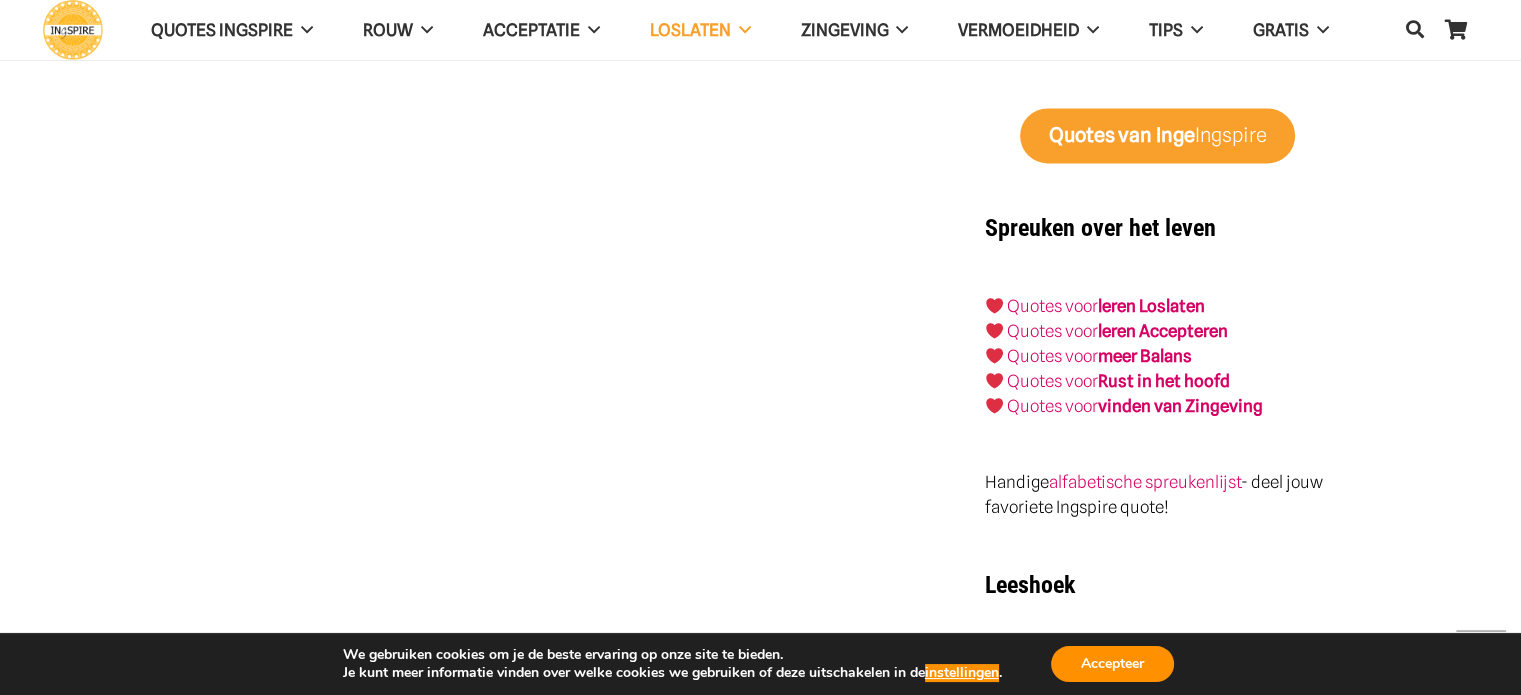 scroll, scrollTop: 3000, scrollLeft: 0, axis: vertical 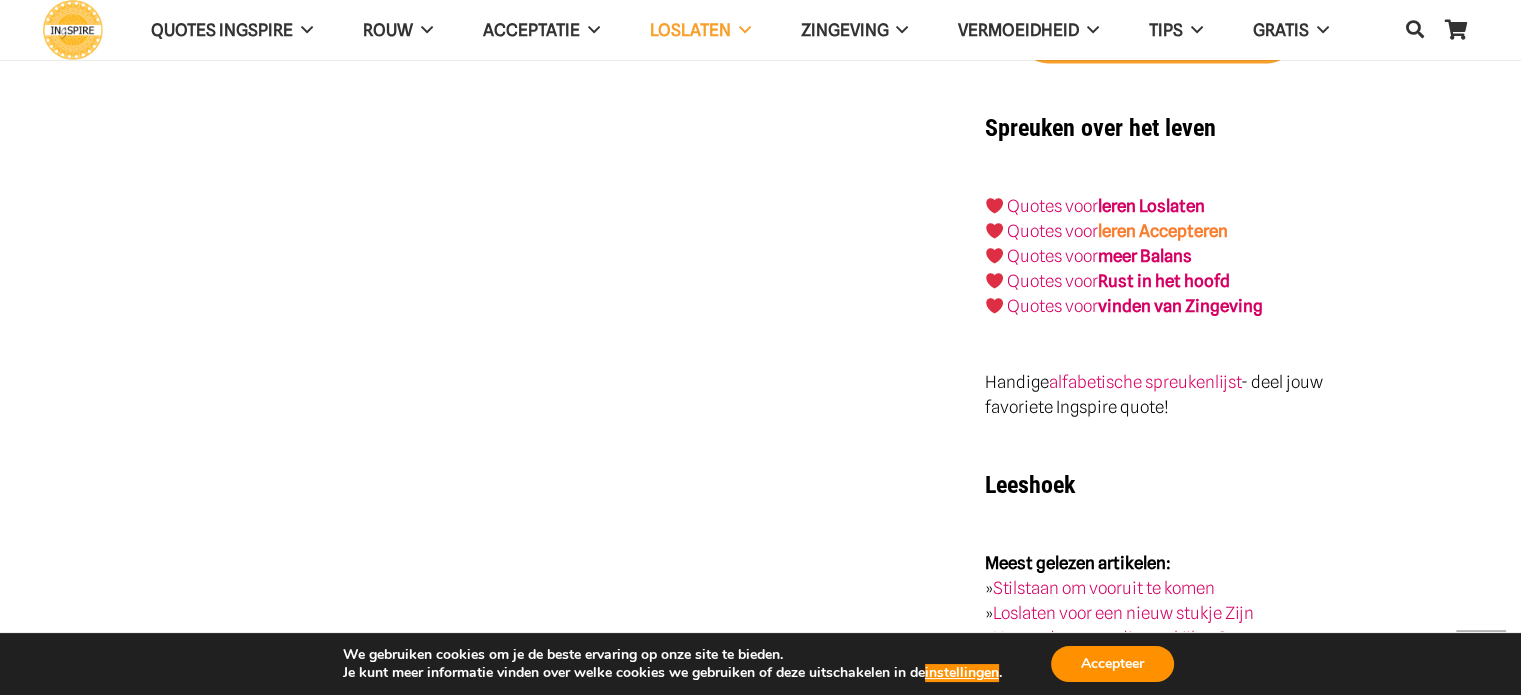 click on "leren Accepteren" at bounding box center [1163, 231] 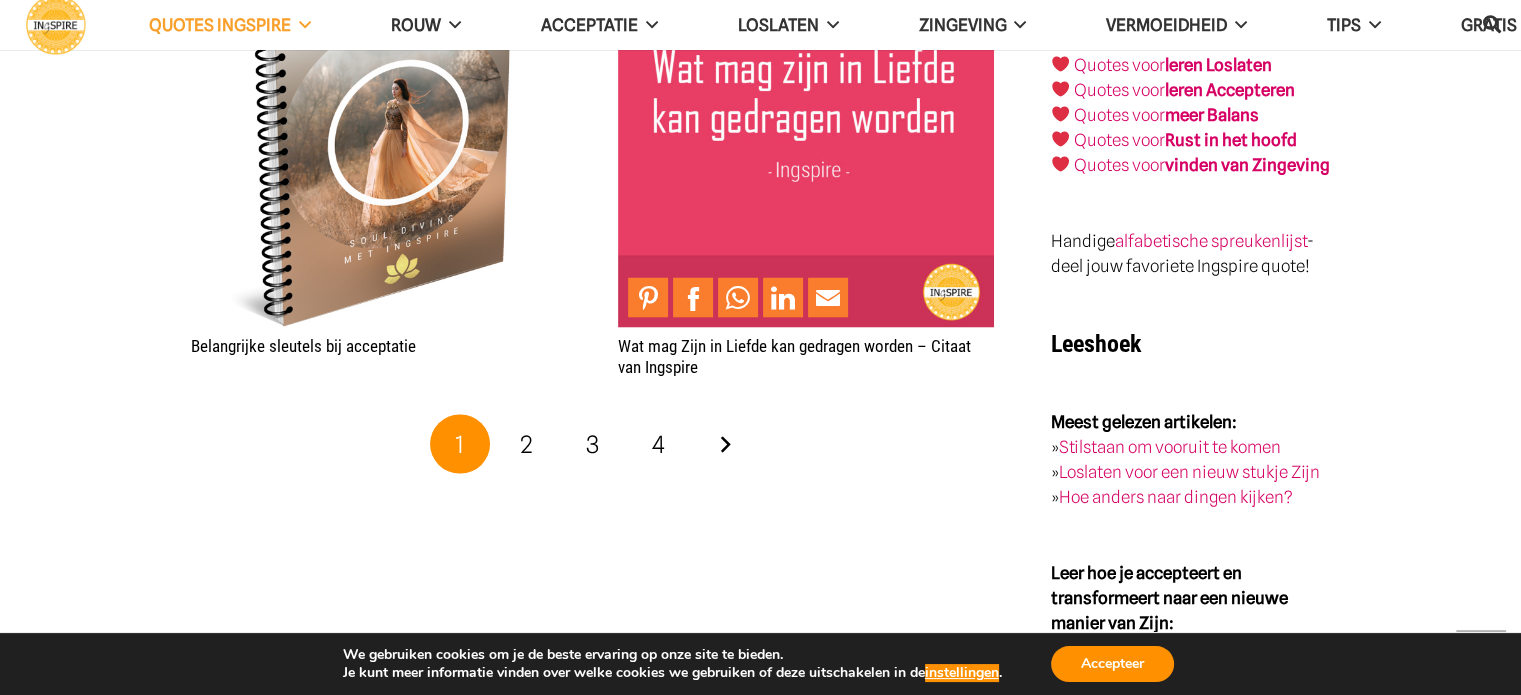 scroll, scrollTop: 3800, scrollLeft: 0, axis: vertical 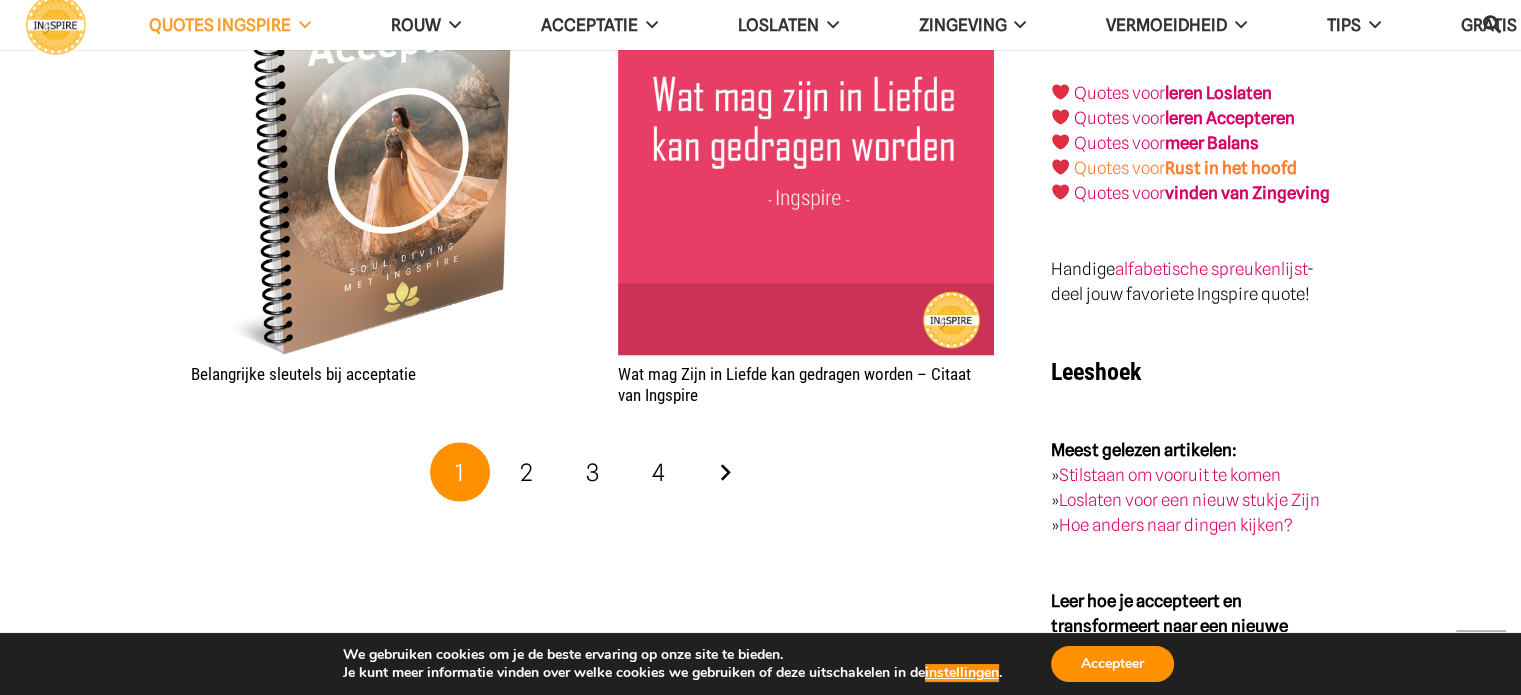 click on "Rust in het hoofd" at bounding box center [1231, 167] 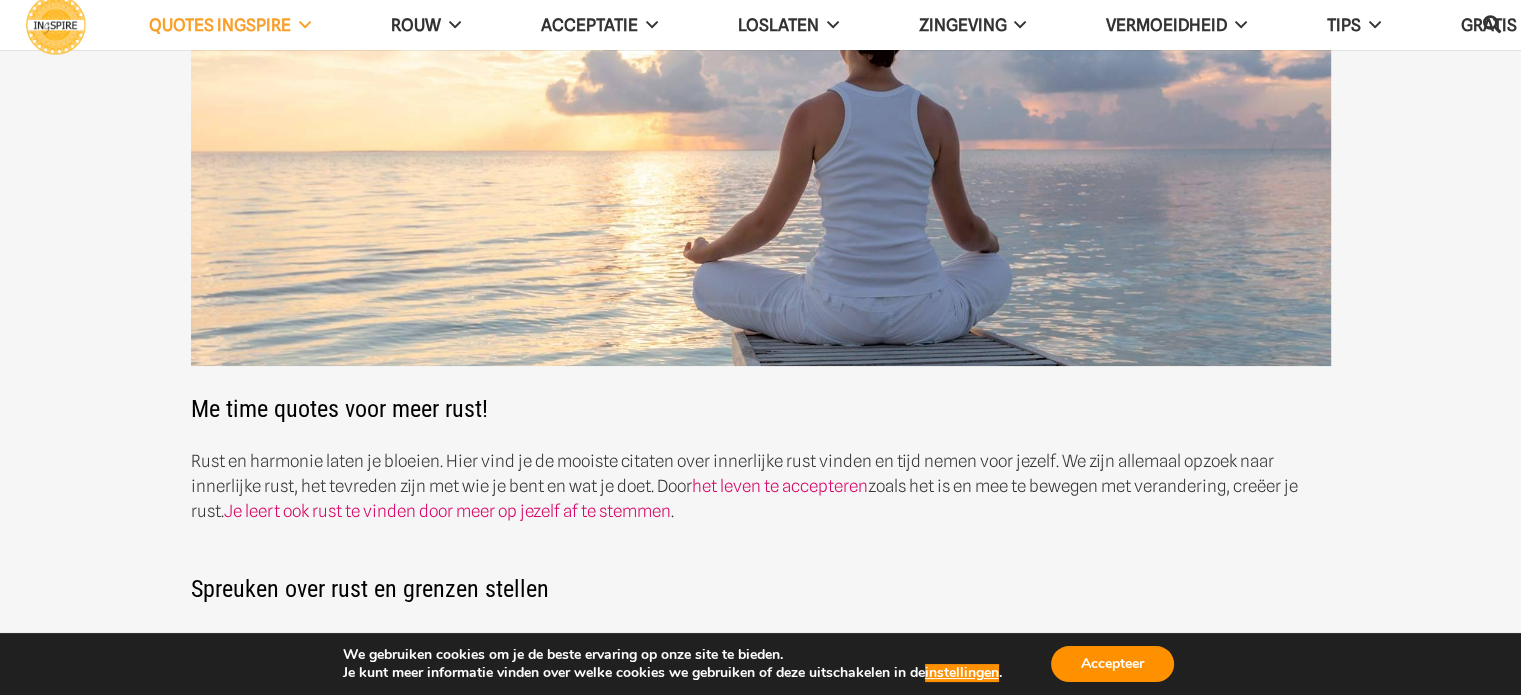 scroll, scrollTop: 0, scrollLeft: 0, axis: both 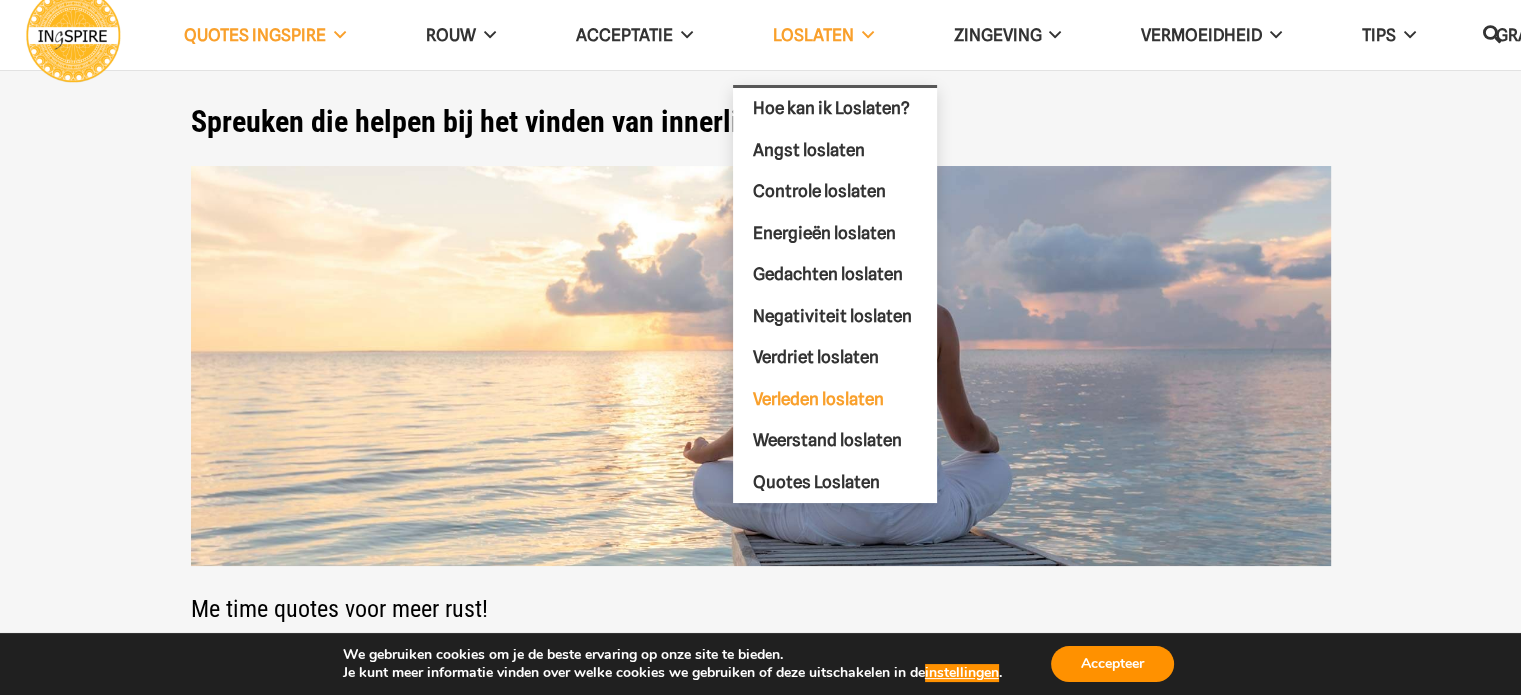 click on "Verleden loslaten" at bounding box center (818, 398) 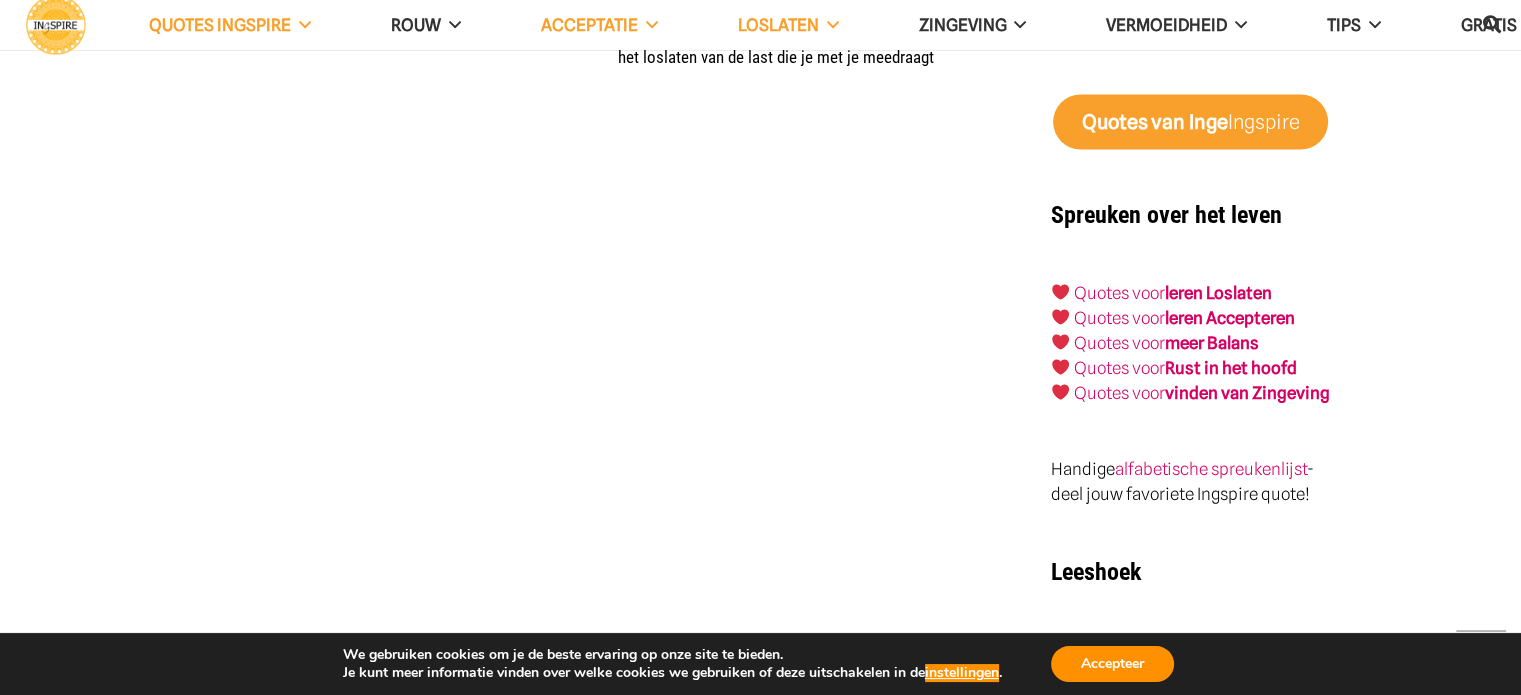 scroll, scrollTop: 3900, scrollLeft: 0, axis: vertical 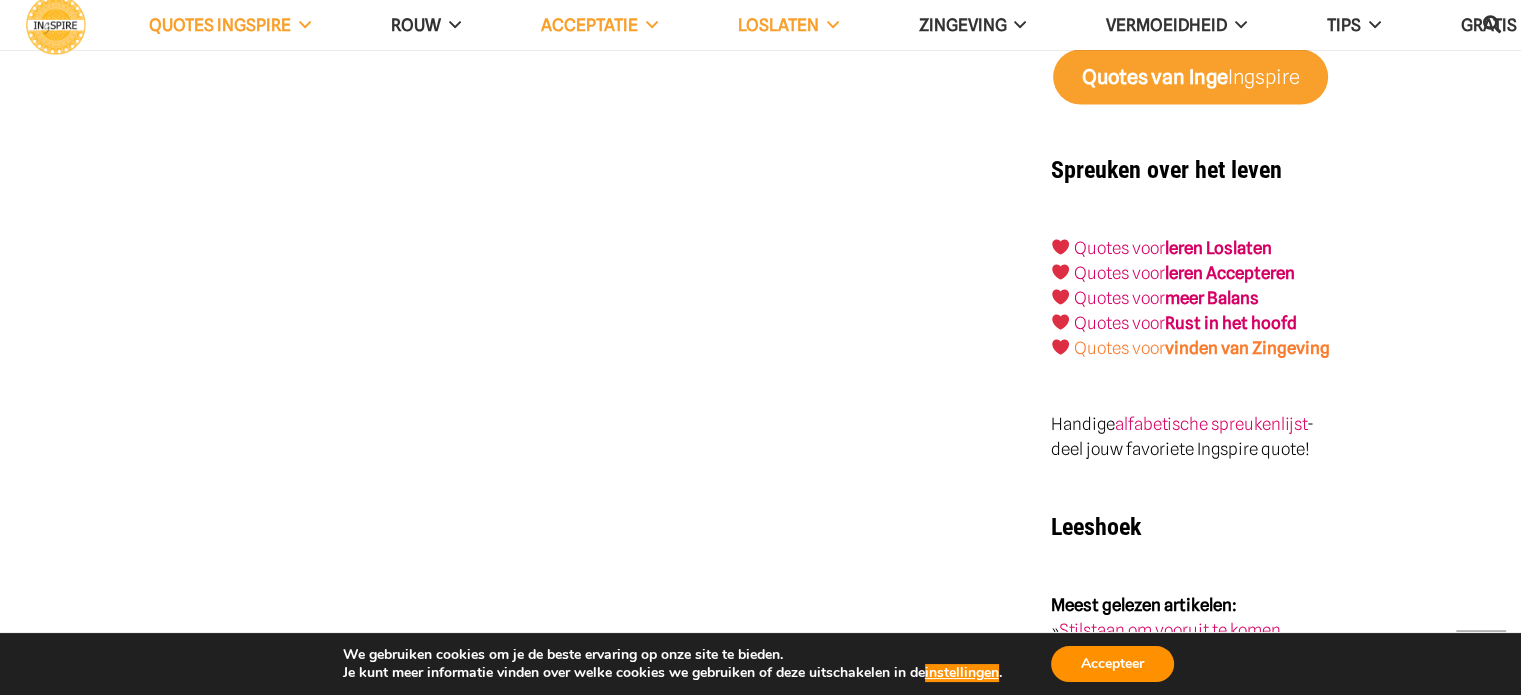 click on "Quotes voor  vinden van Zingeving" at bounding box center (1202, 348) 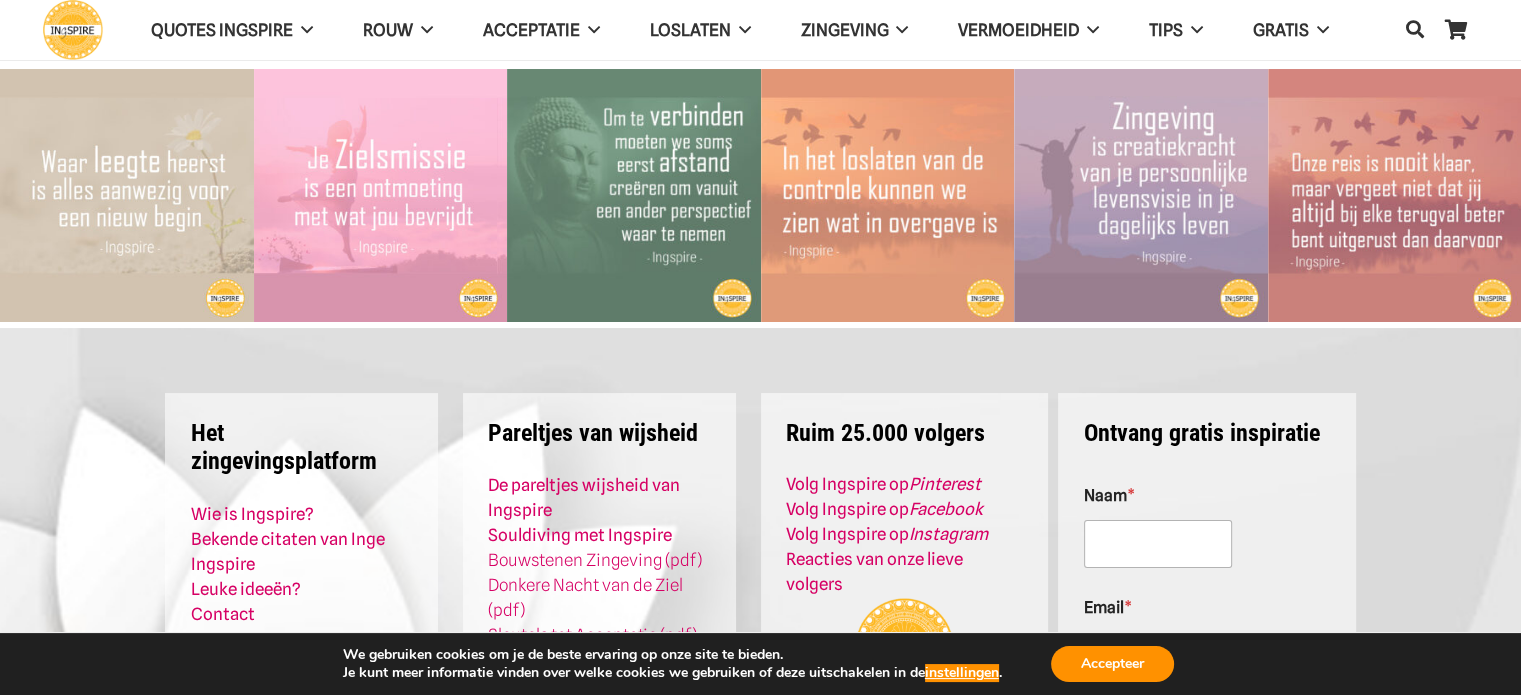 scroll, scrollTop: 42, scrollLeft: 0, axis: vertical 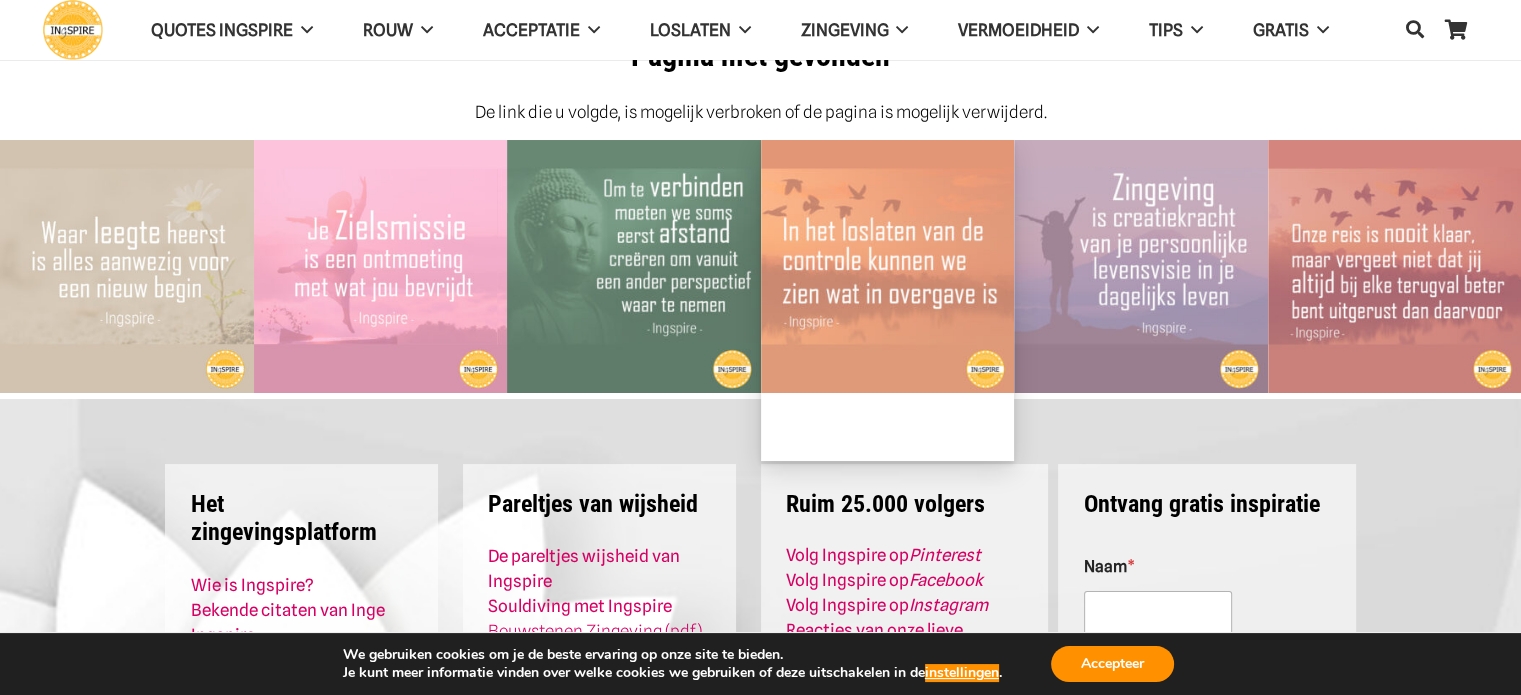 click at bounding box center (888, 267) 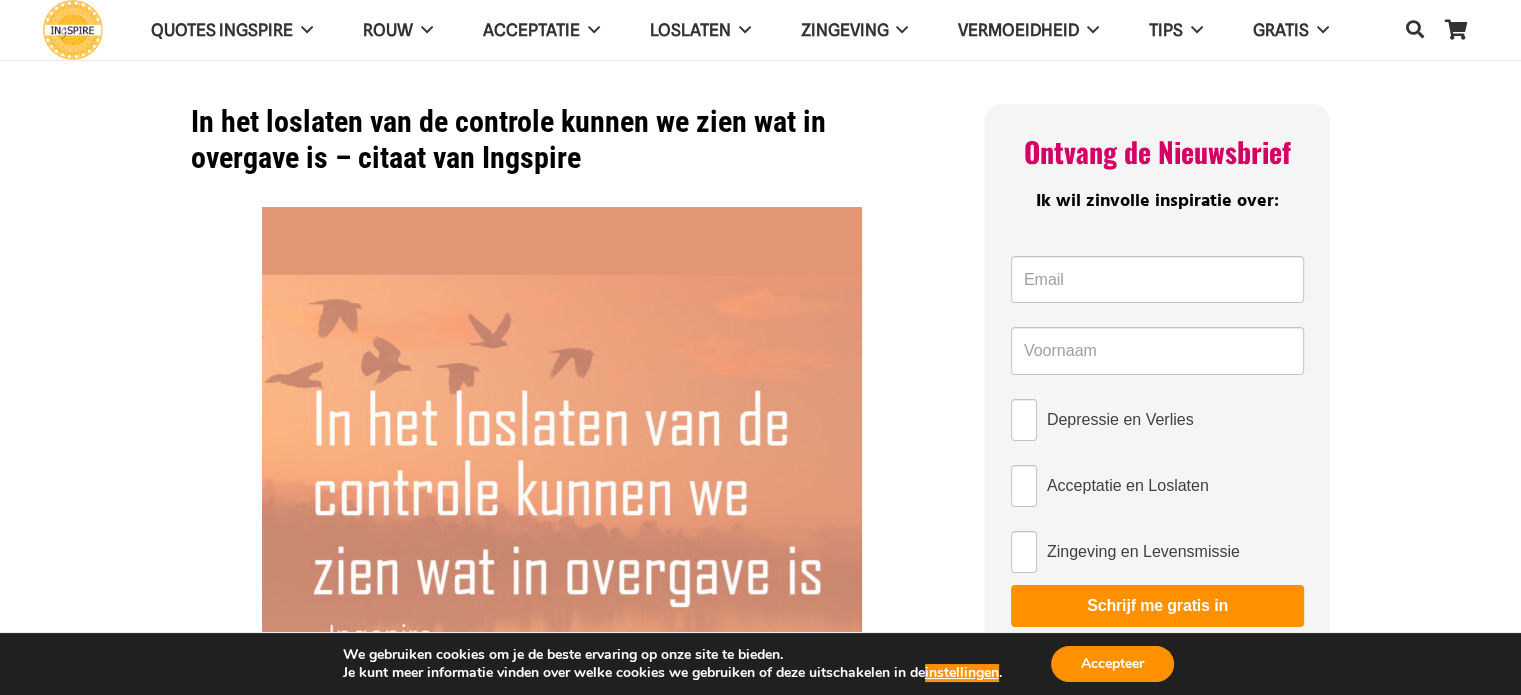 scroll, scrollTop: 0, scrollLeft: 0, axis: both 